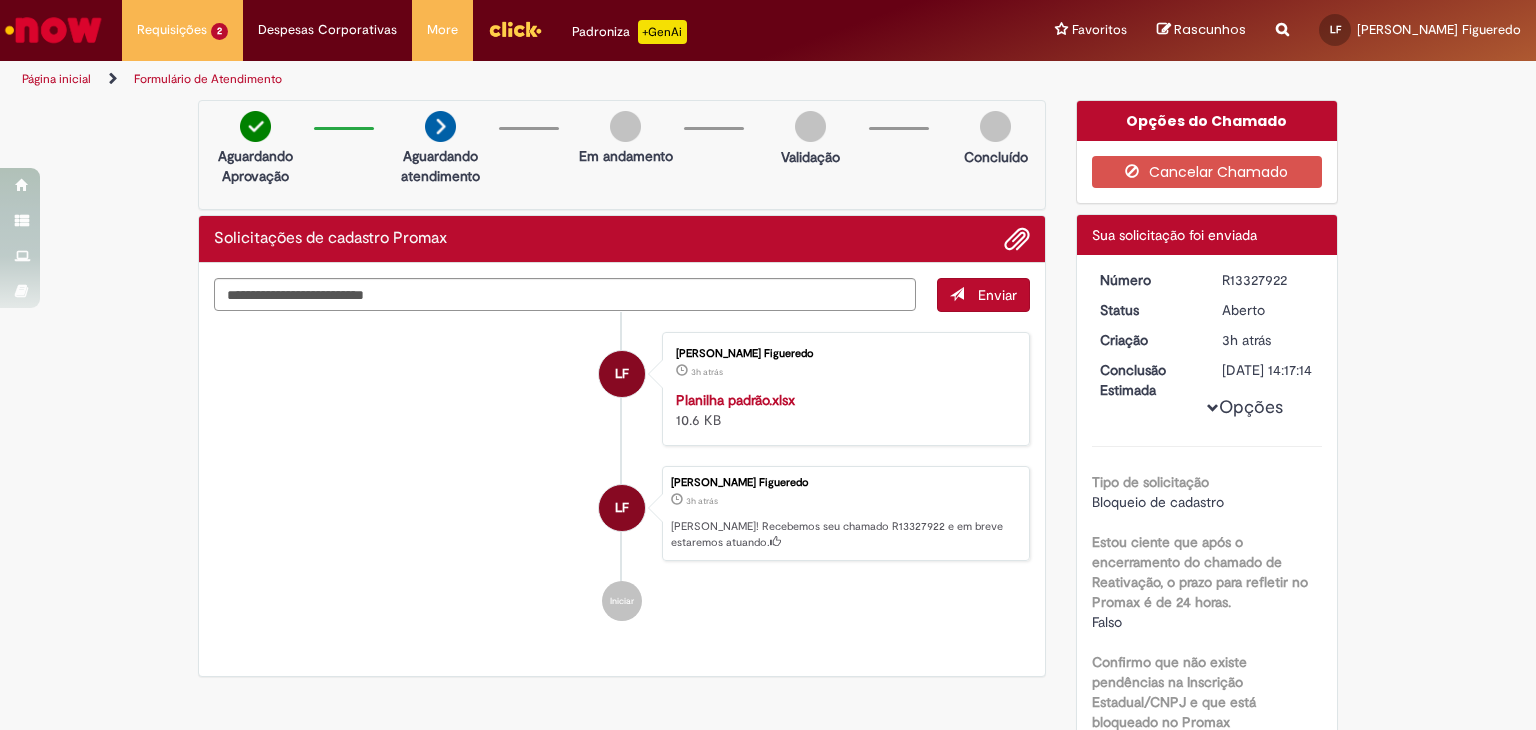 scroll, scrollTop: 0, scrollLeft: 0, axis: both 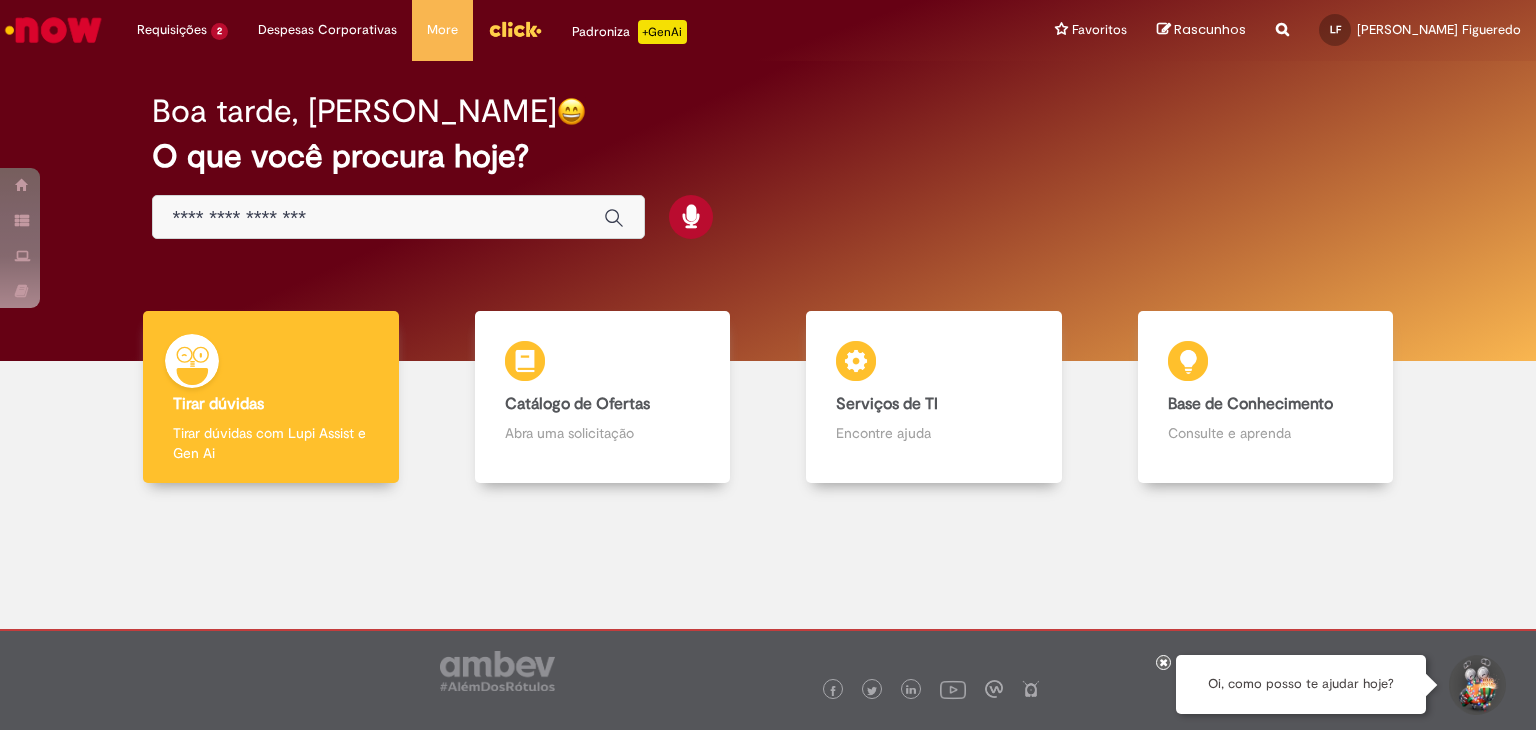 click at bounding box center [378, 218] 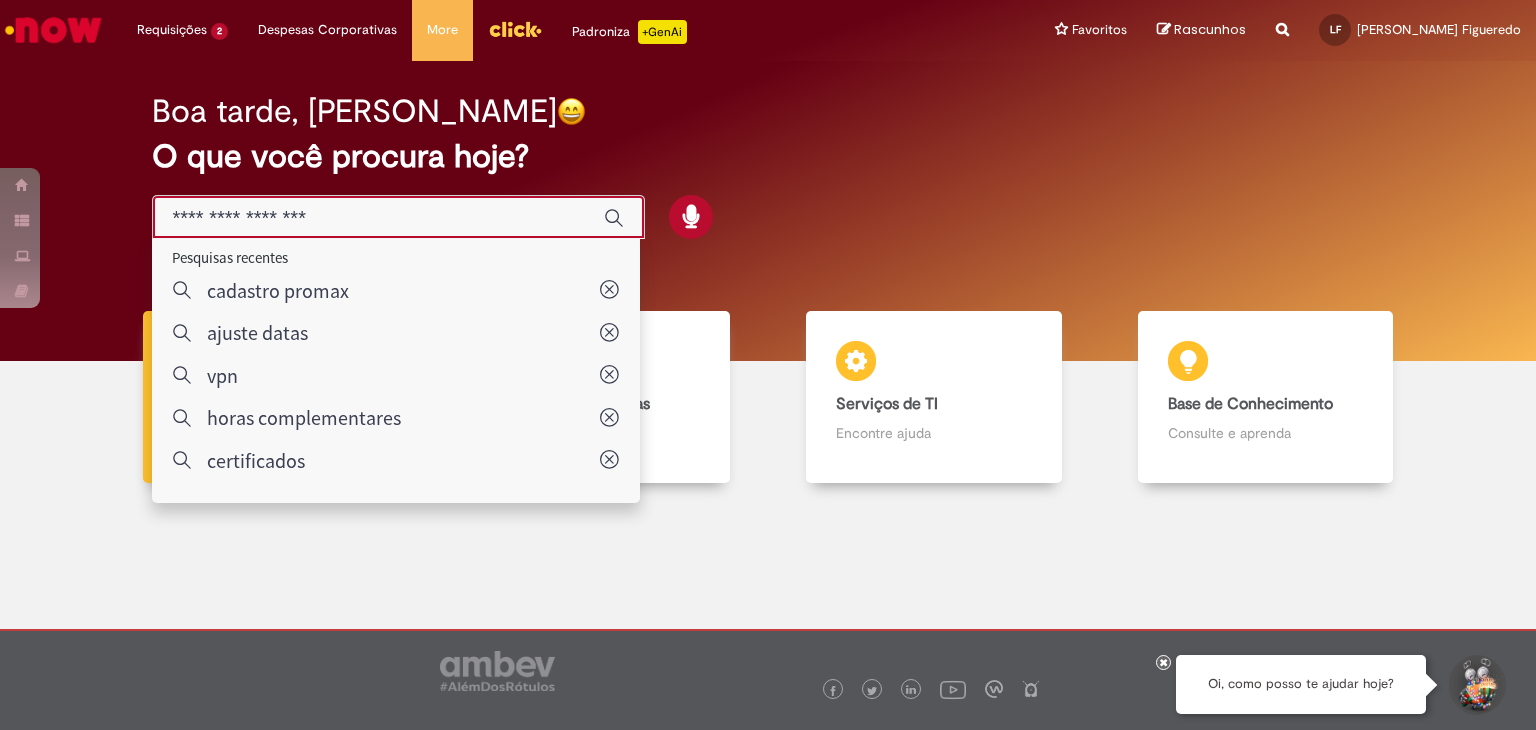 type on "**********" 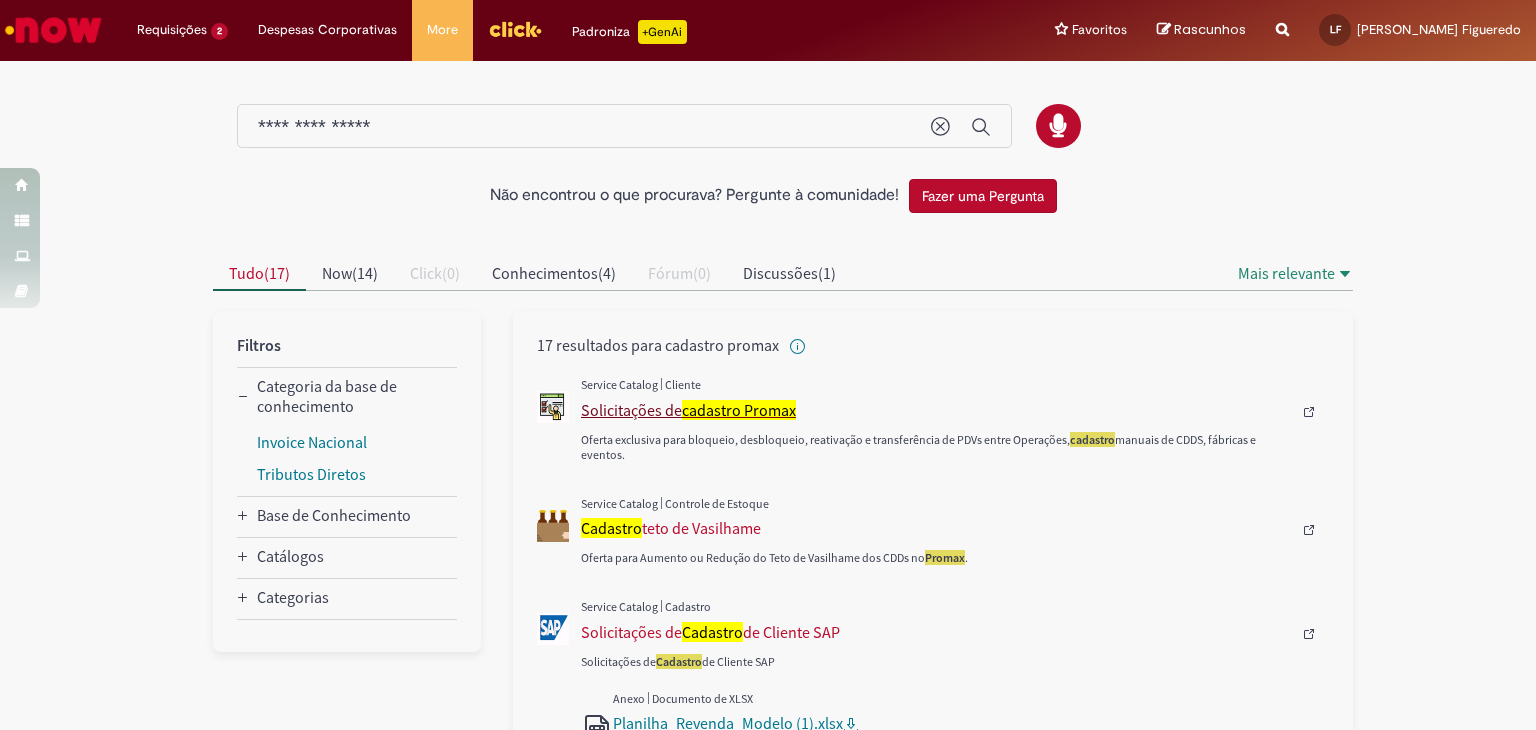 click on "Solicitações de  cadastro Promax" at bounding box center [936, 410] 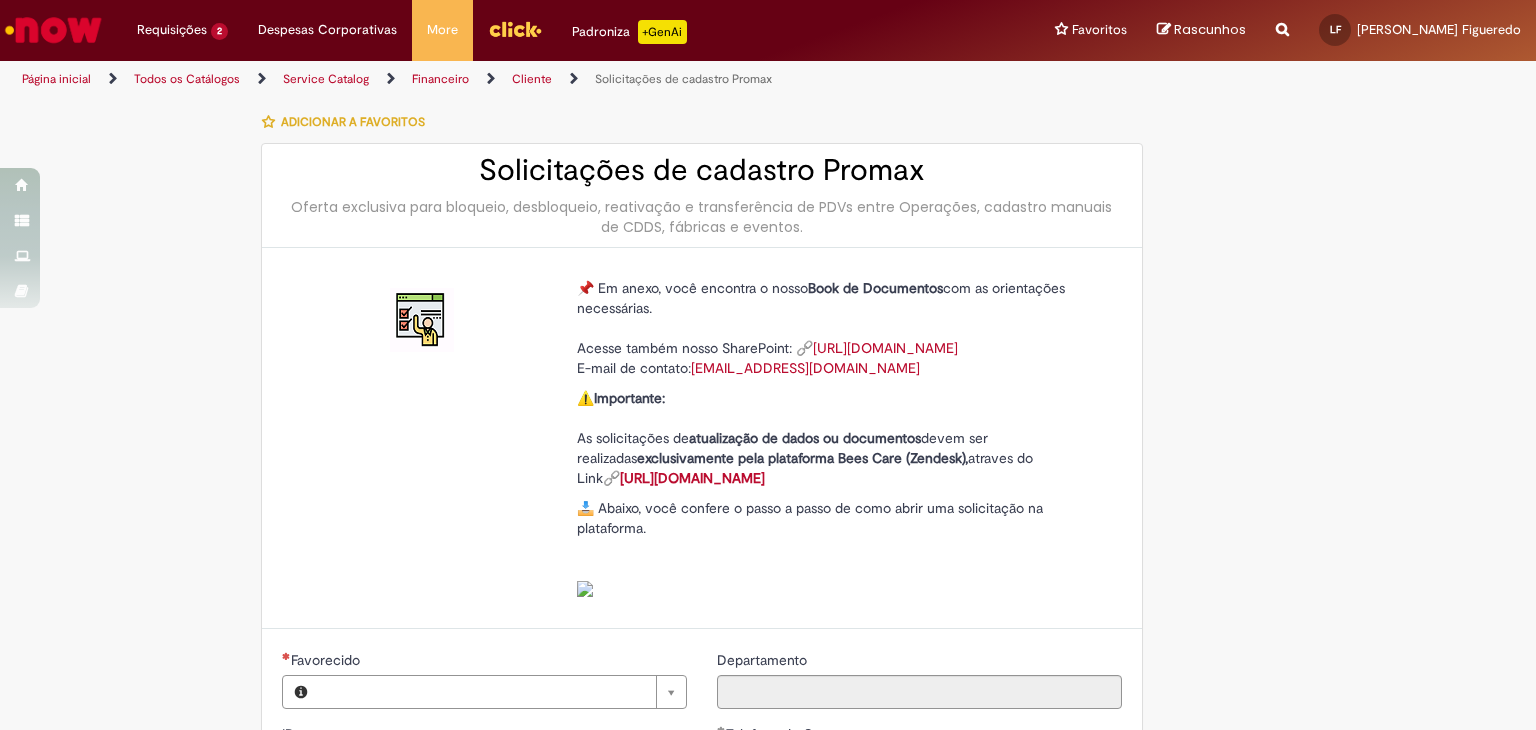 type on "********" 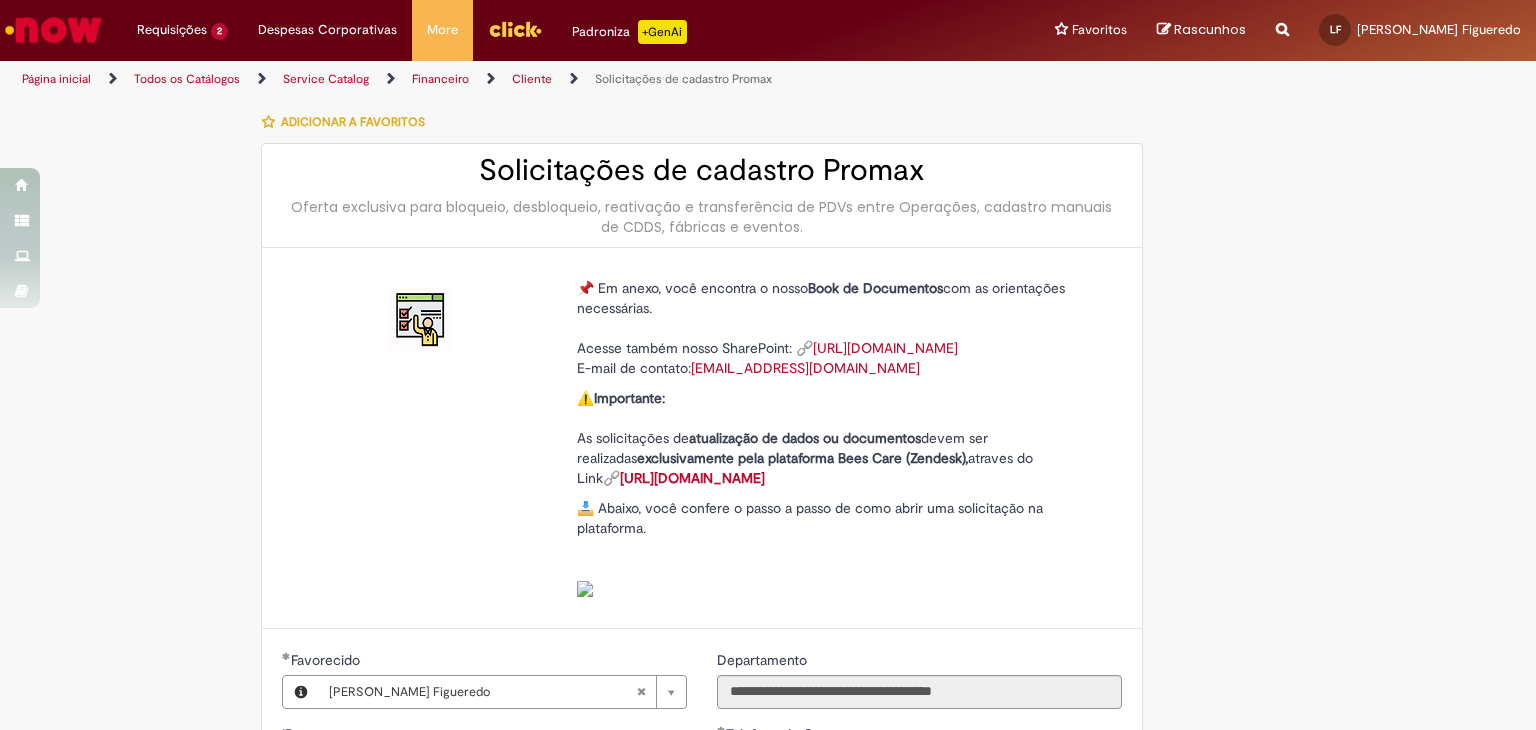 type on "**********" 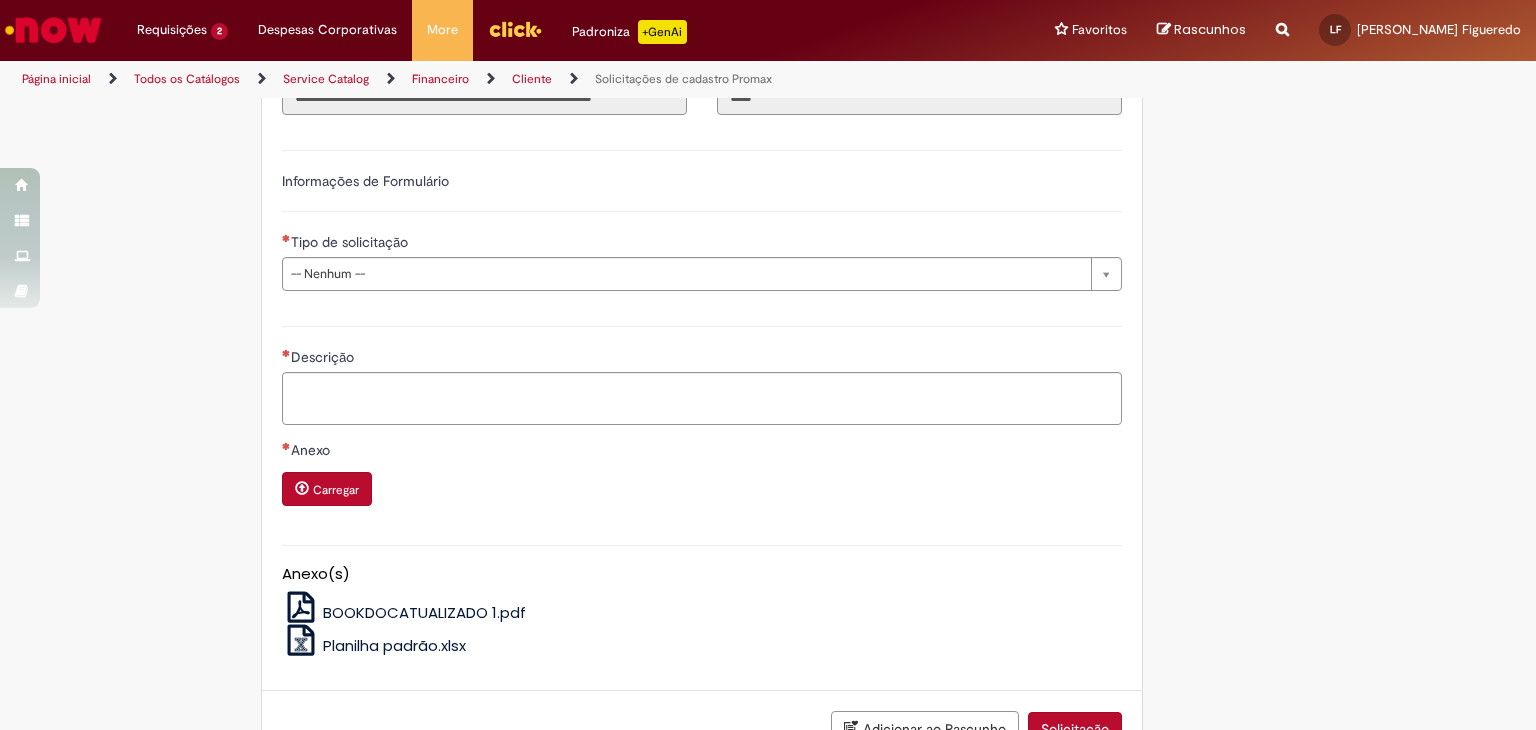 scroll, scrollTop: 893, scrollLeft: 0, axis: vertical 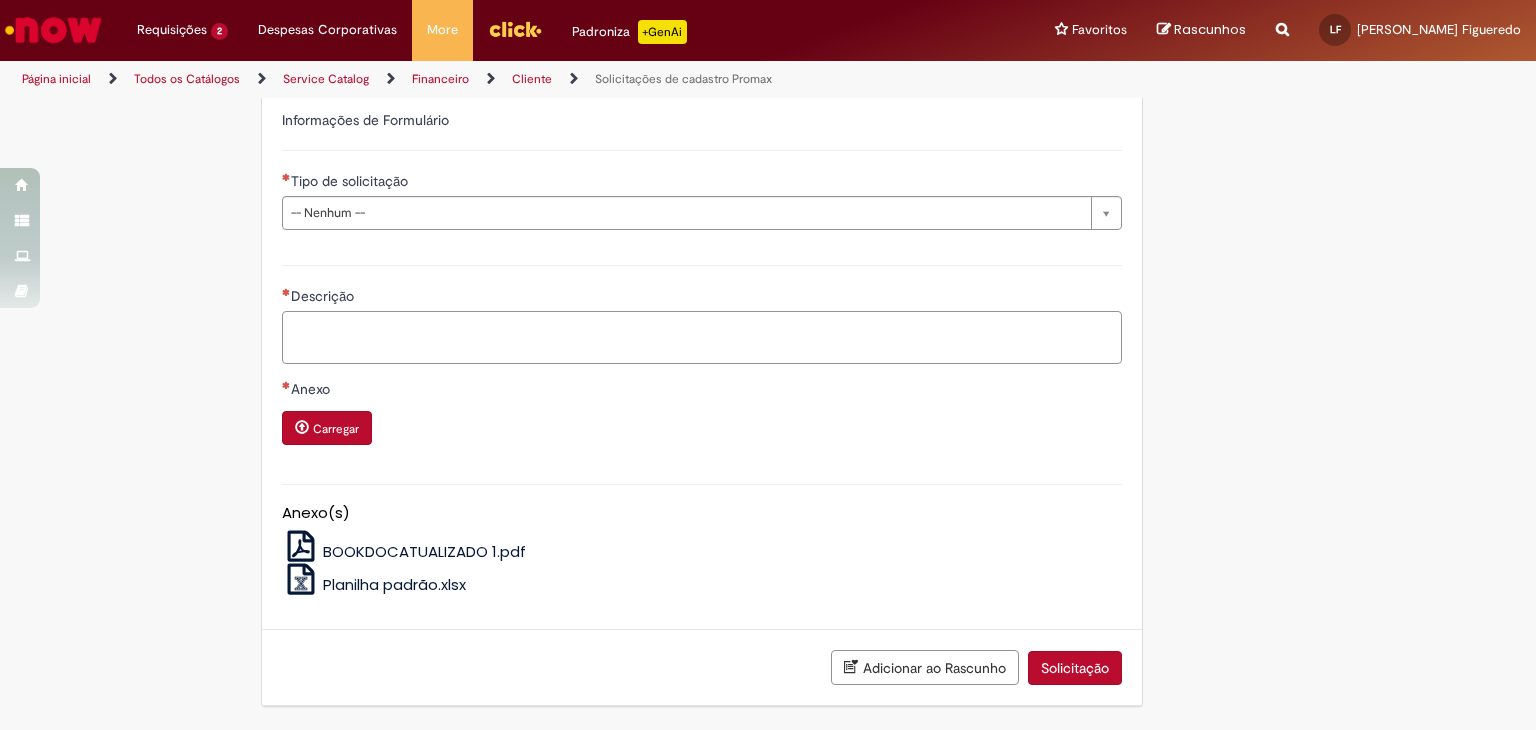 click on "Descrição" at bounding box center [702, 338] 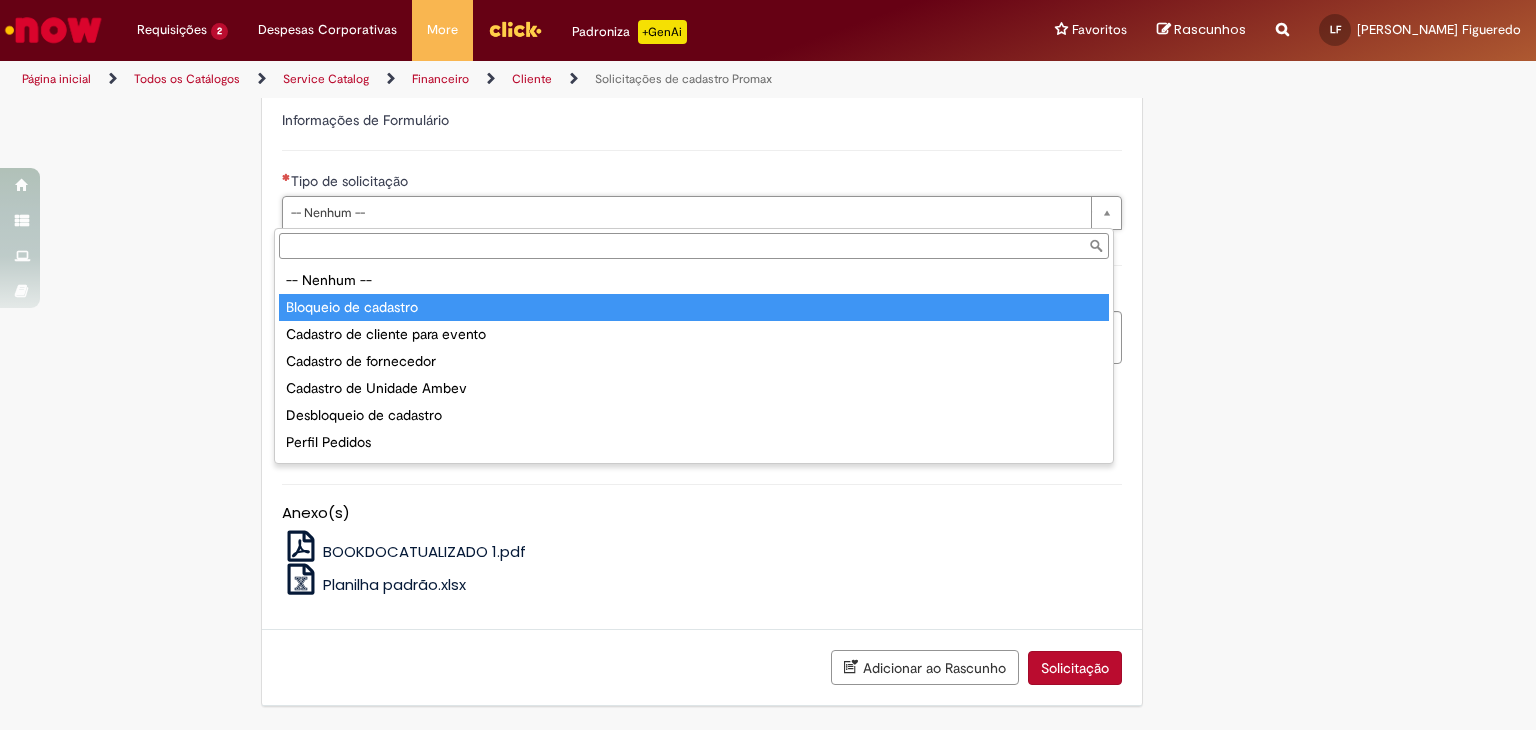 type on "**********" 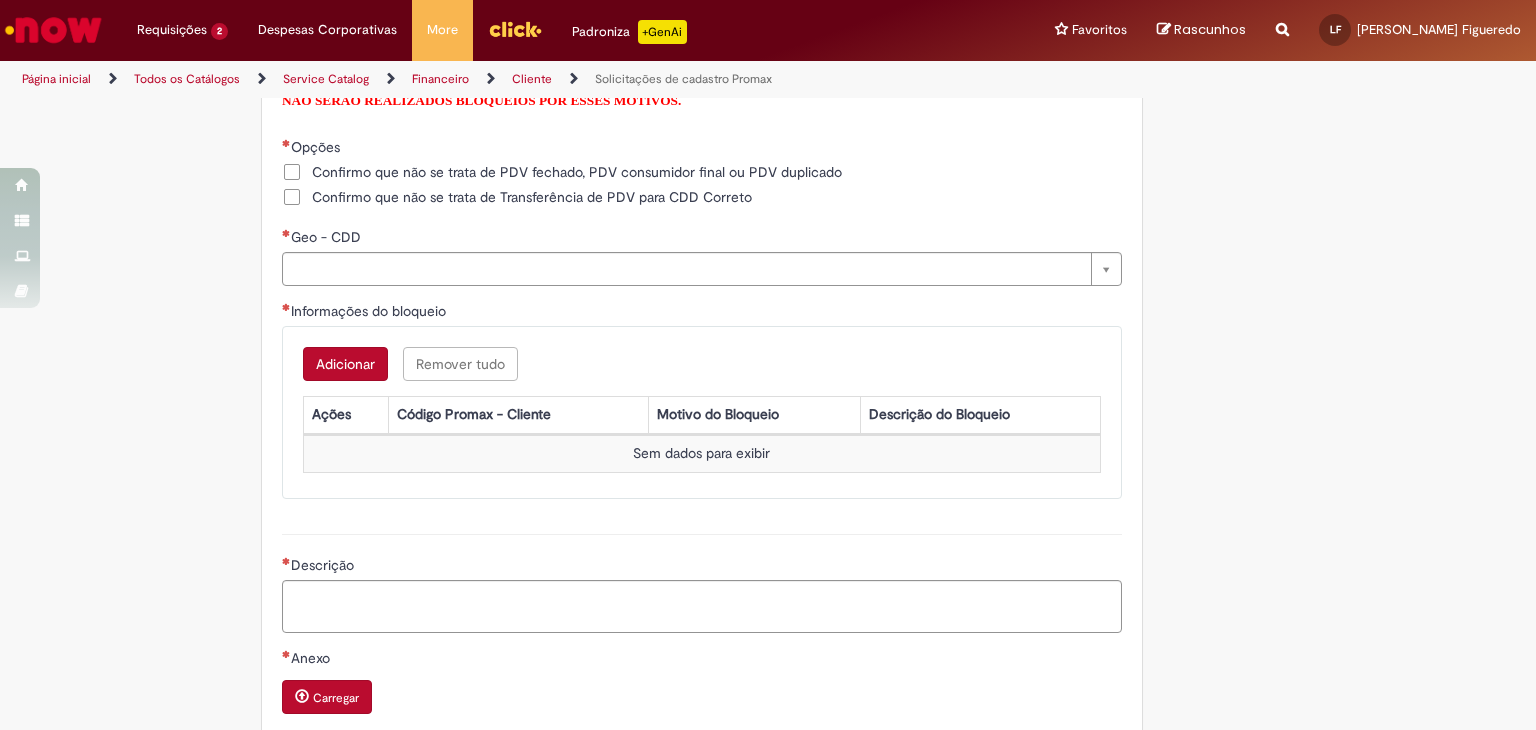 scroll, scrollTop: 1193, scrollLeft: 0, axis: vertical 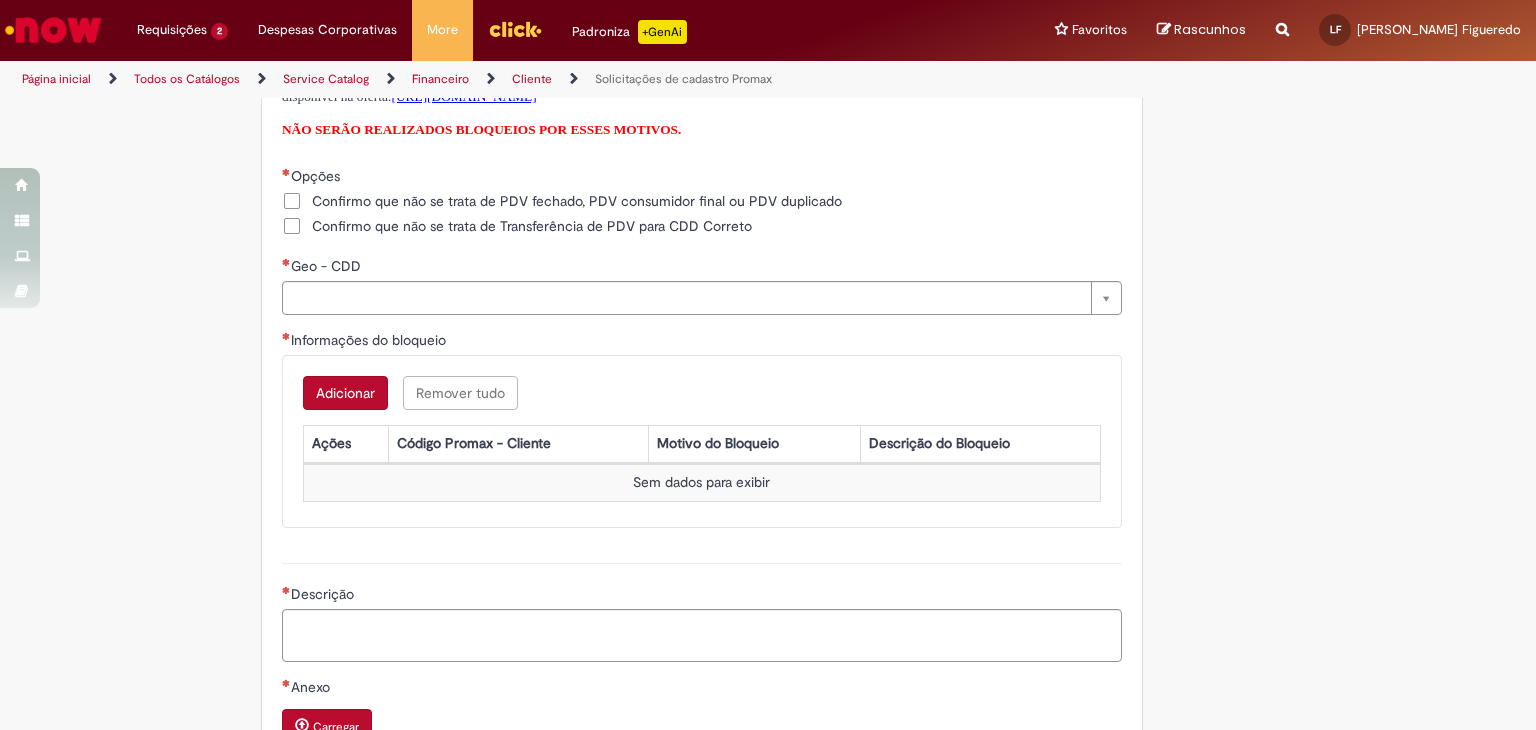 click on "Confirmo que não se trata de Transferência de PDV para CDD Correto" at bounding box center [517, 226] 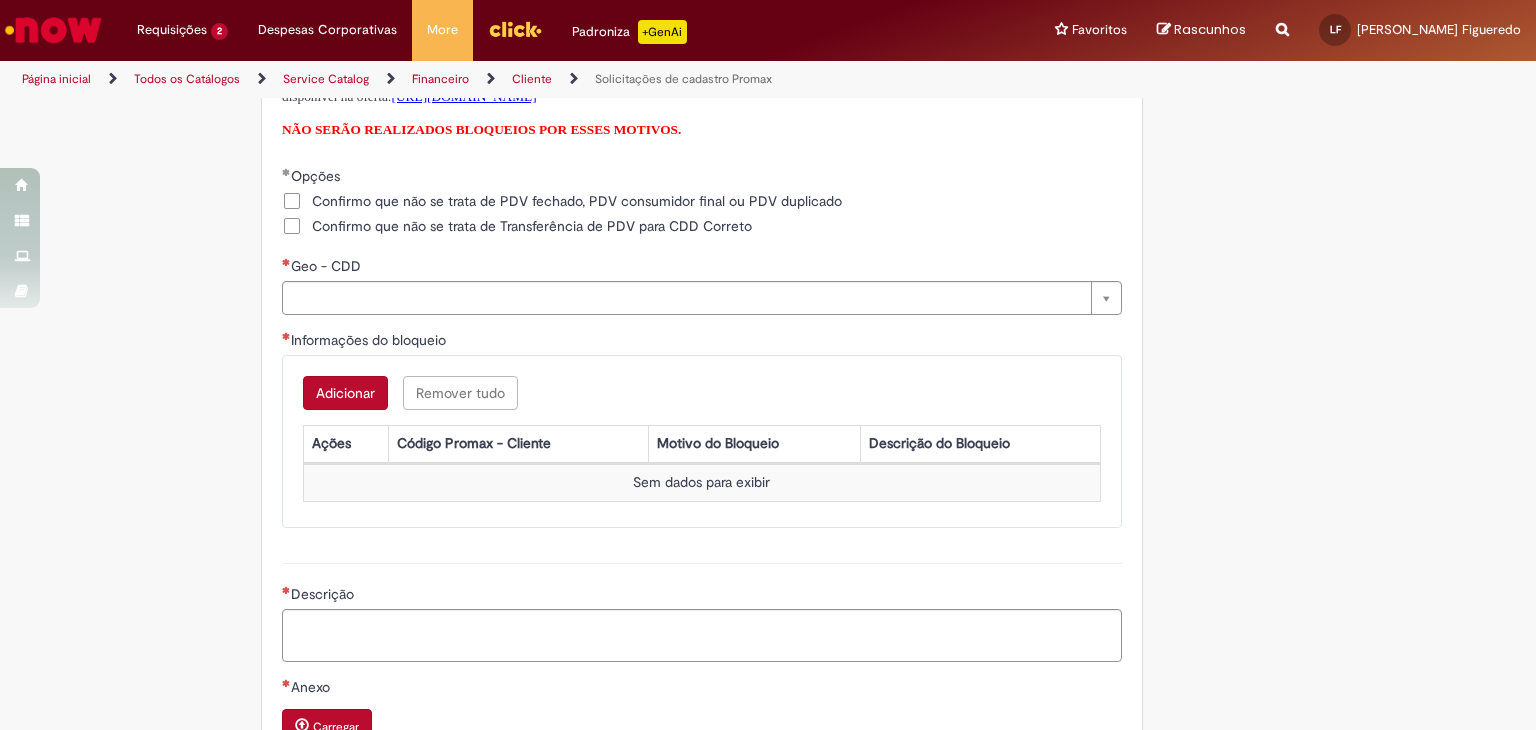 click on "Confirmo que não se trata de PDV fechado, PDV consumidor final ou PDV duplicado" at bounding box center [577, 201] 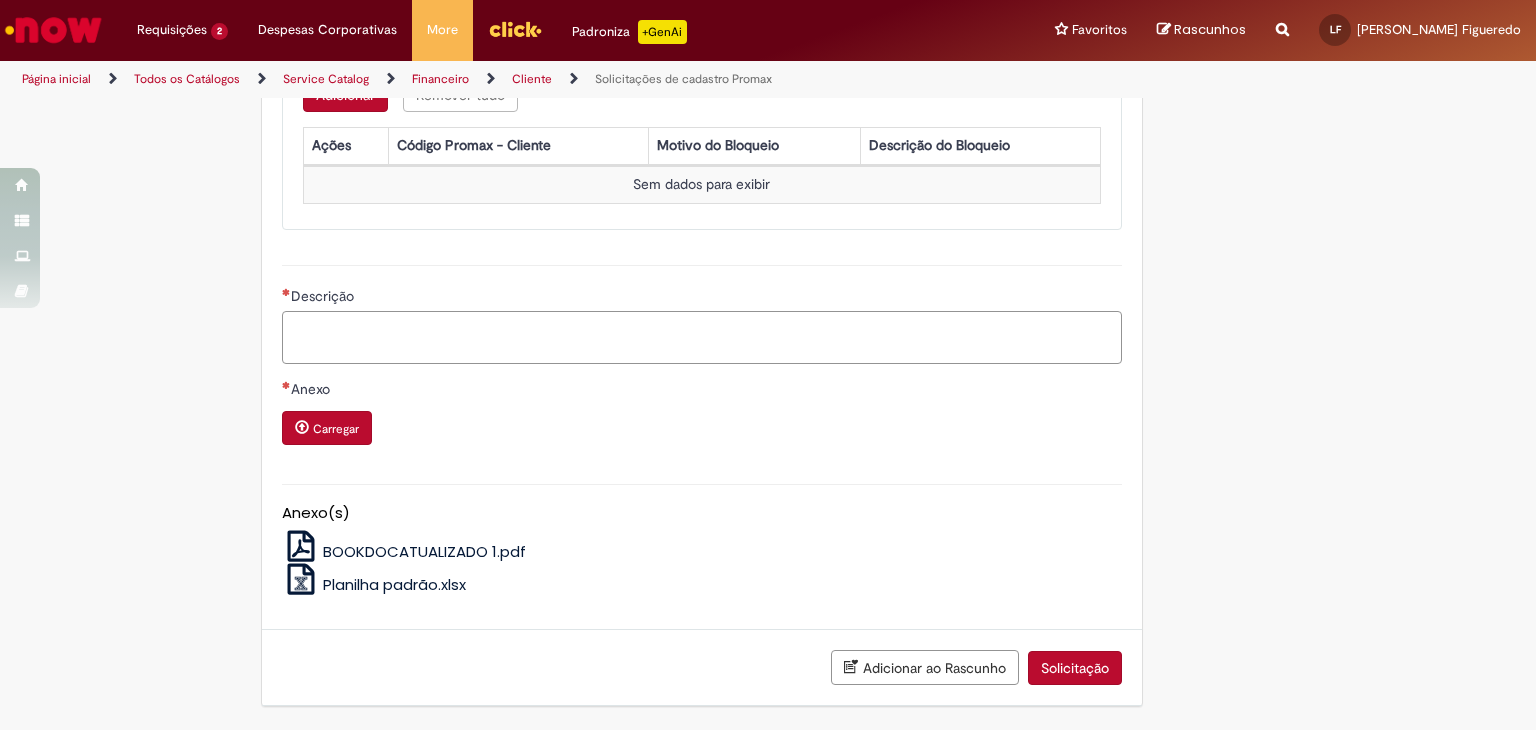 click on "Descrição" at bounding box center [702, 338] 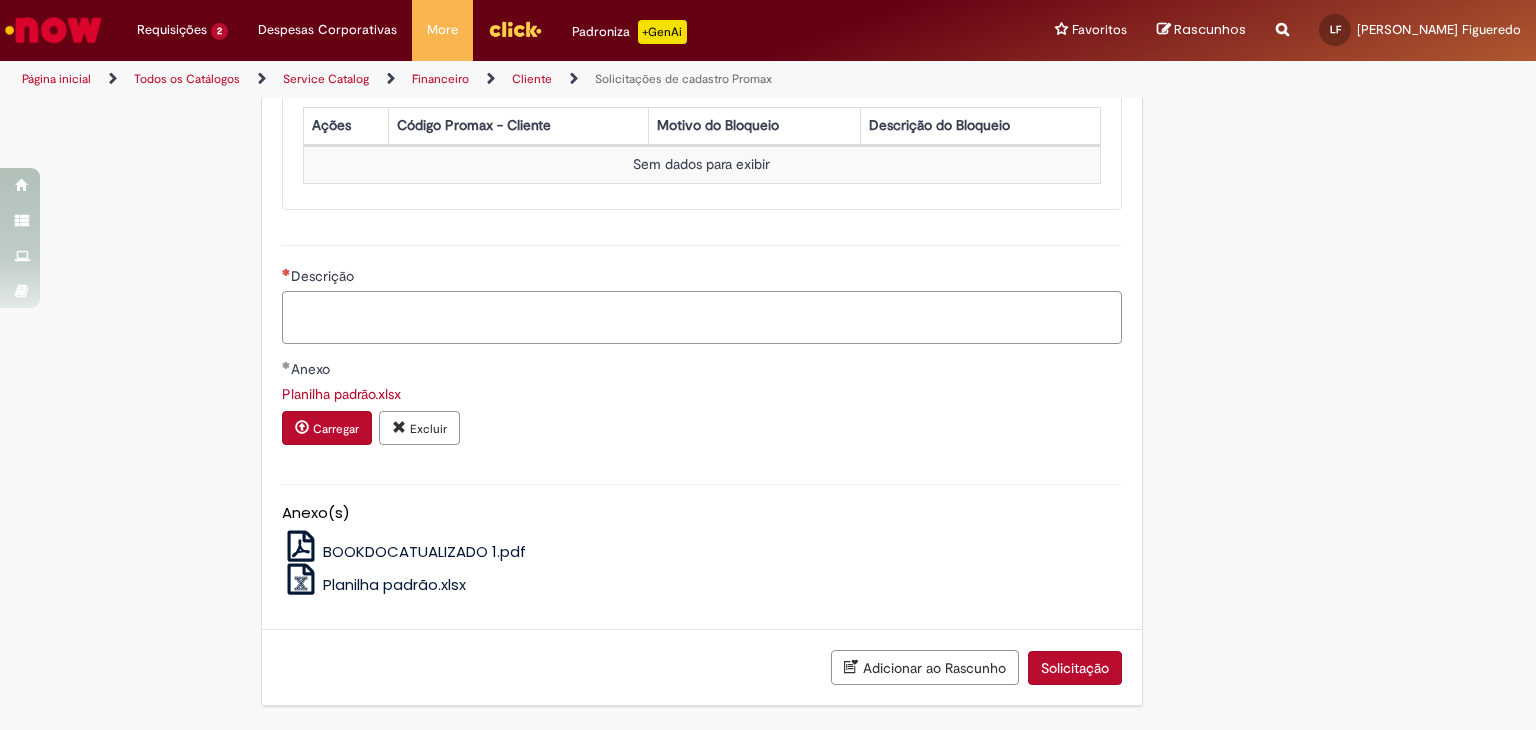 click on "Descrição" at bounding box center (702, 318) 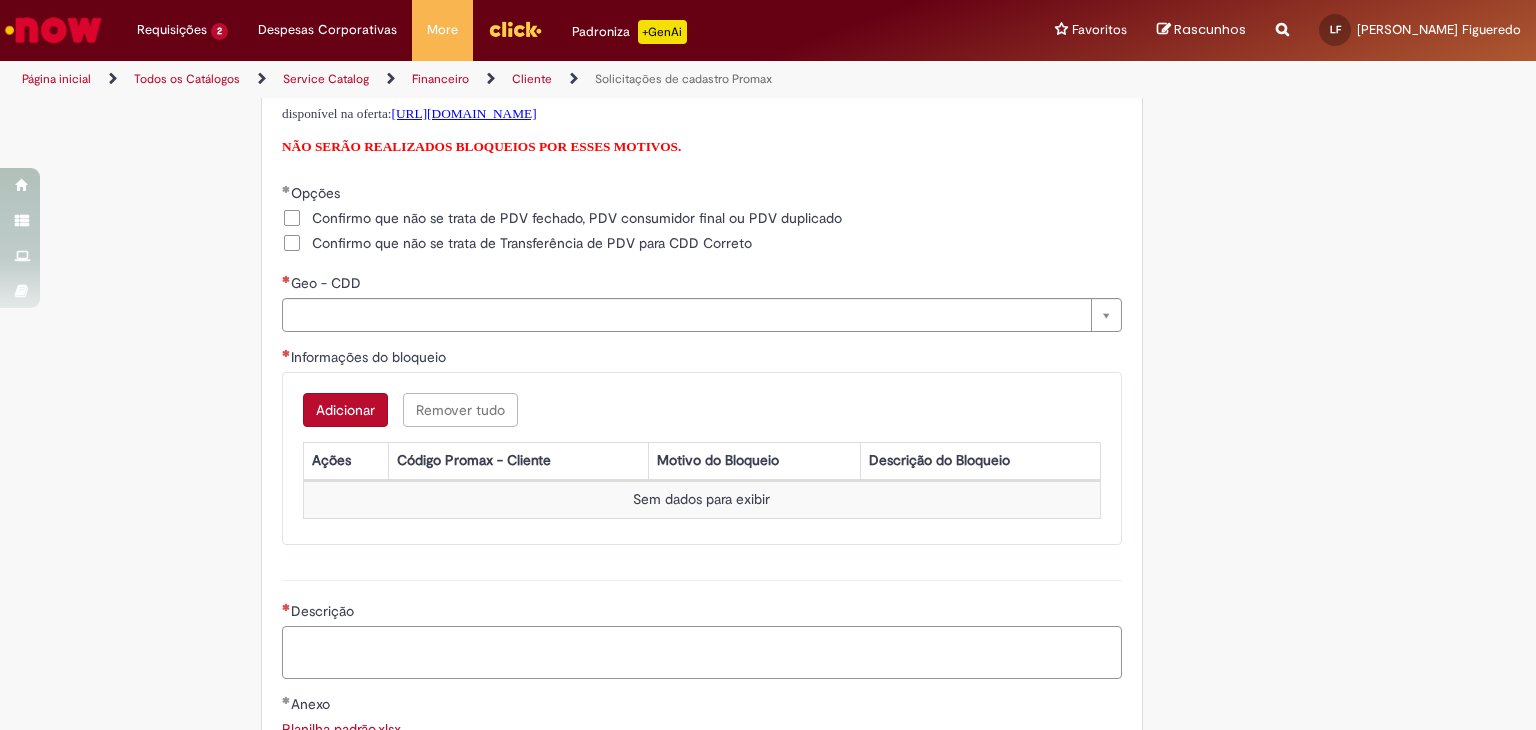 scroll, scrollTop: 1120, scrollLeft: 0, axis: vertical 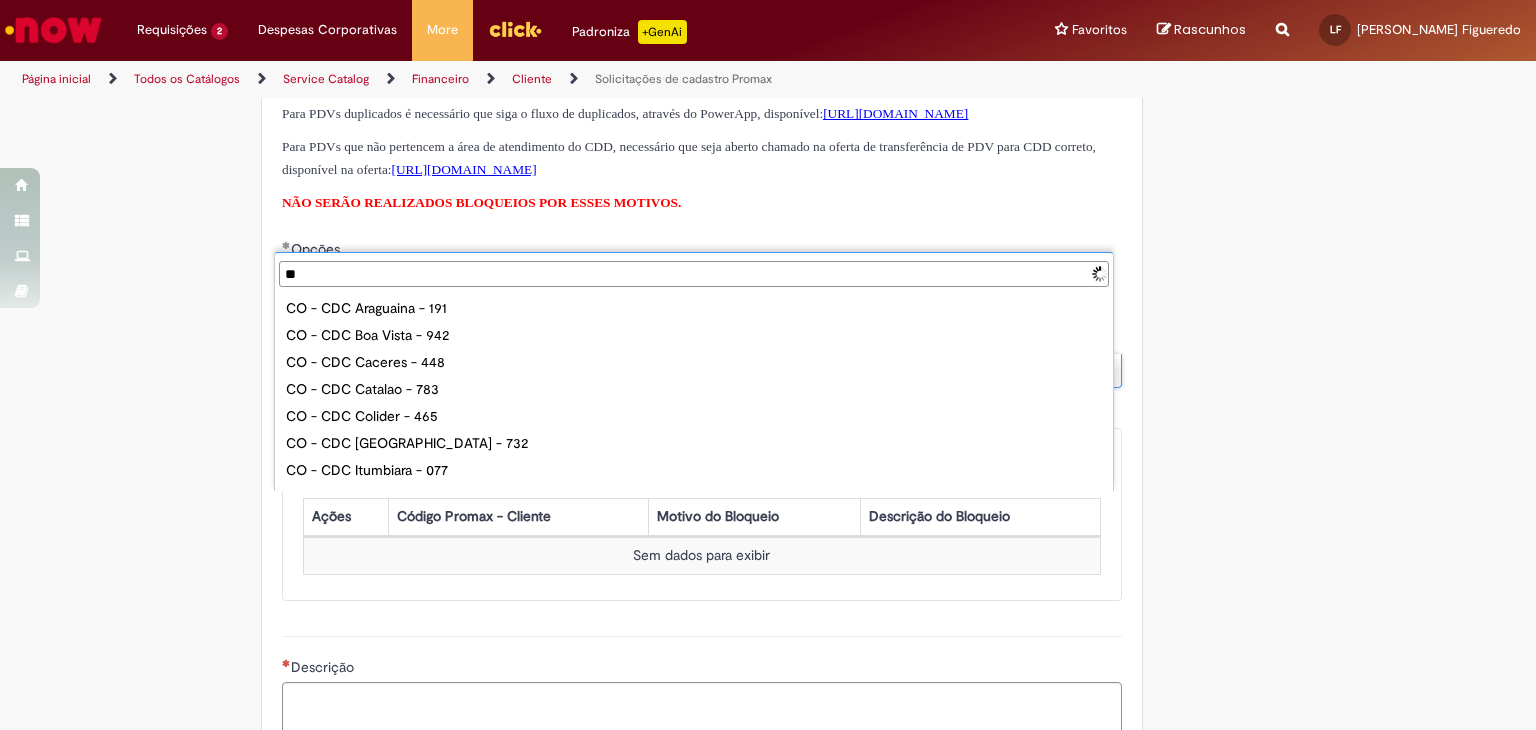 type on "***" 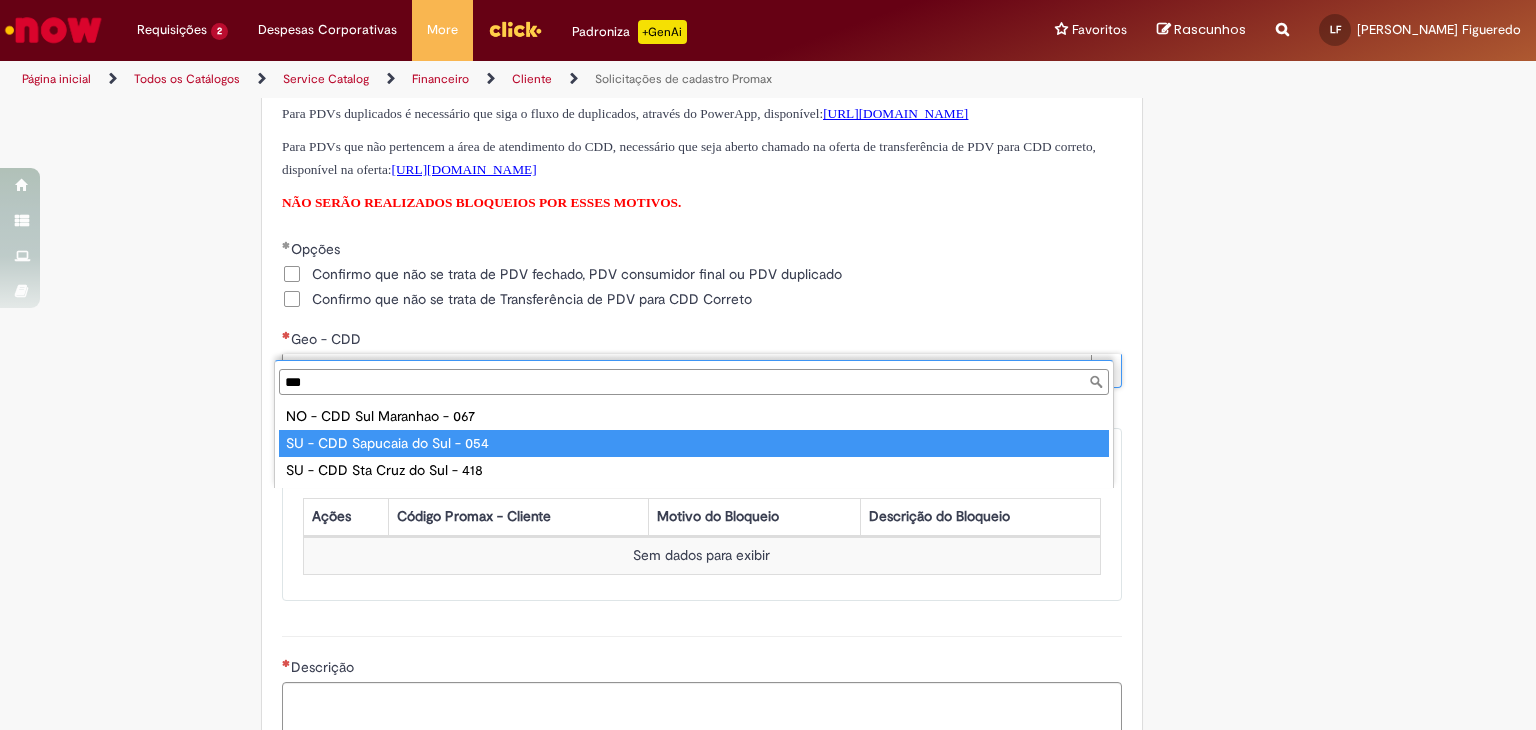 type on "**********" 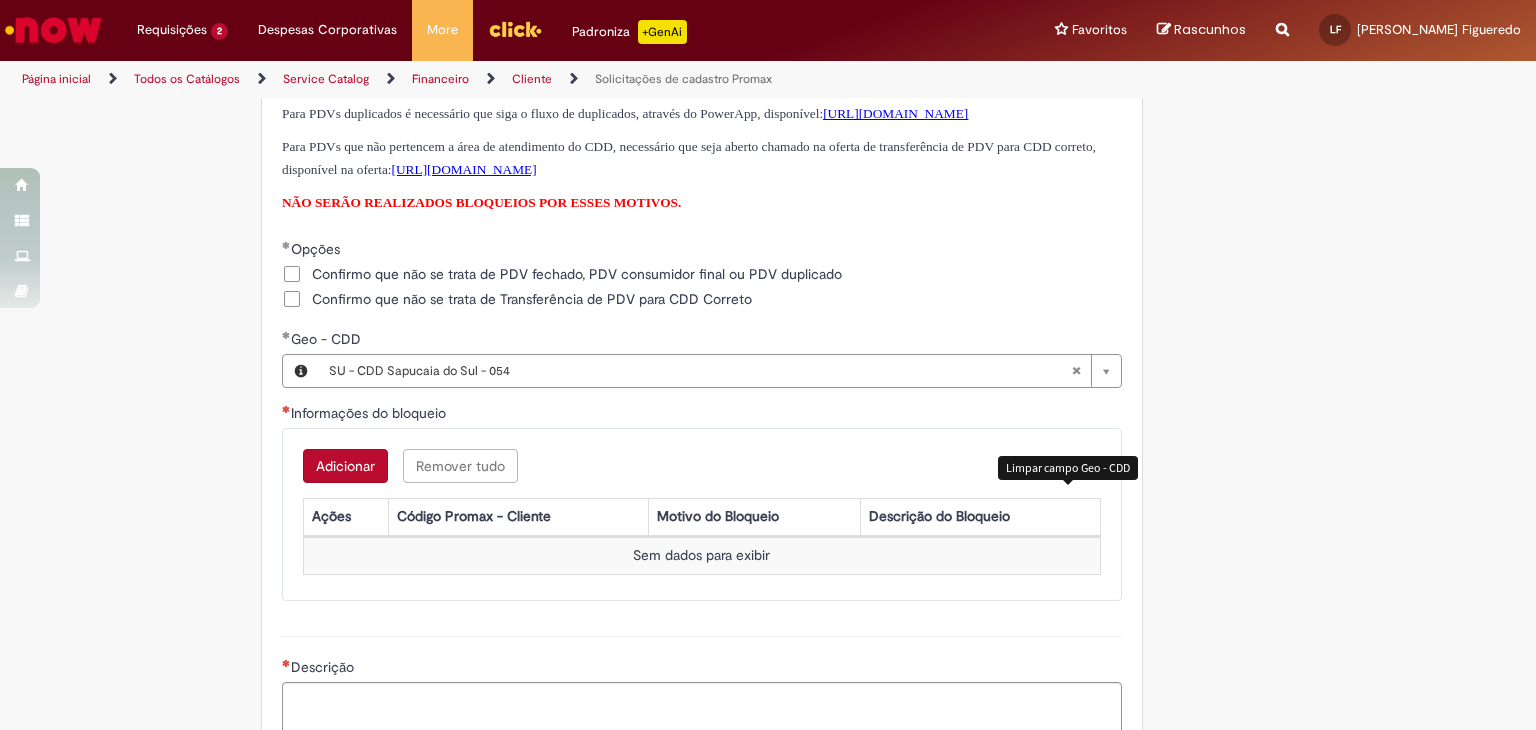type 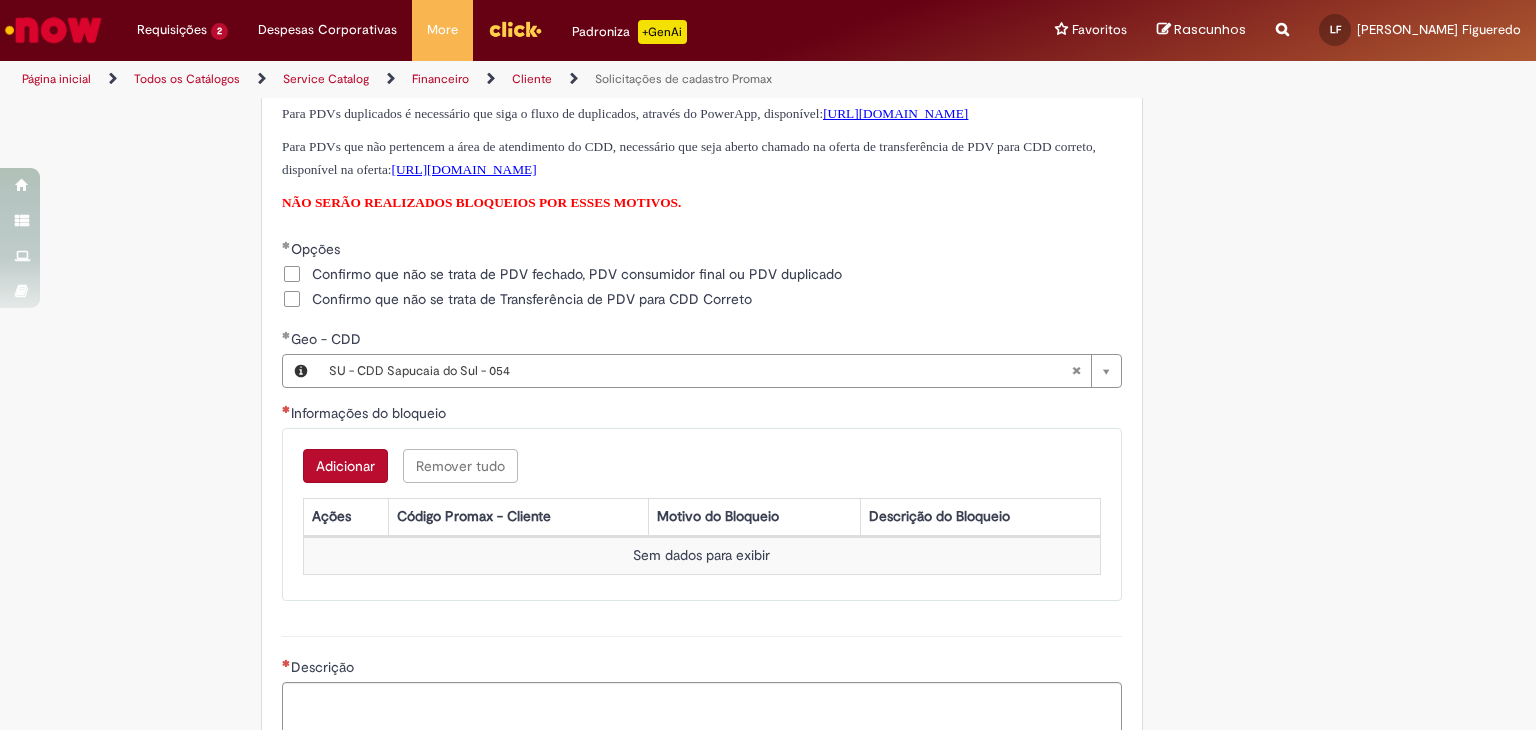 click on "Adicionar" at bounding box center [345, 466] 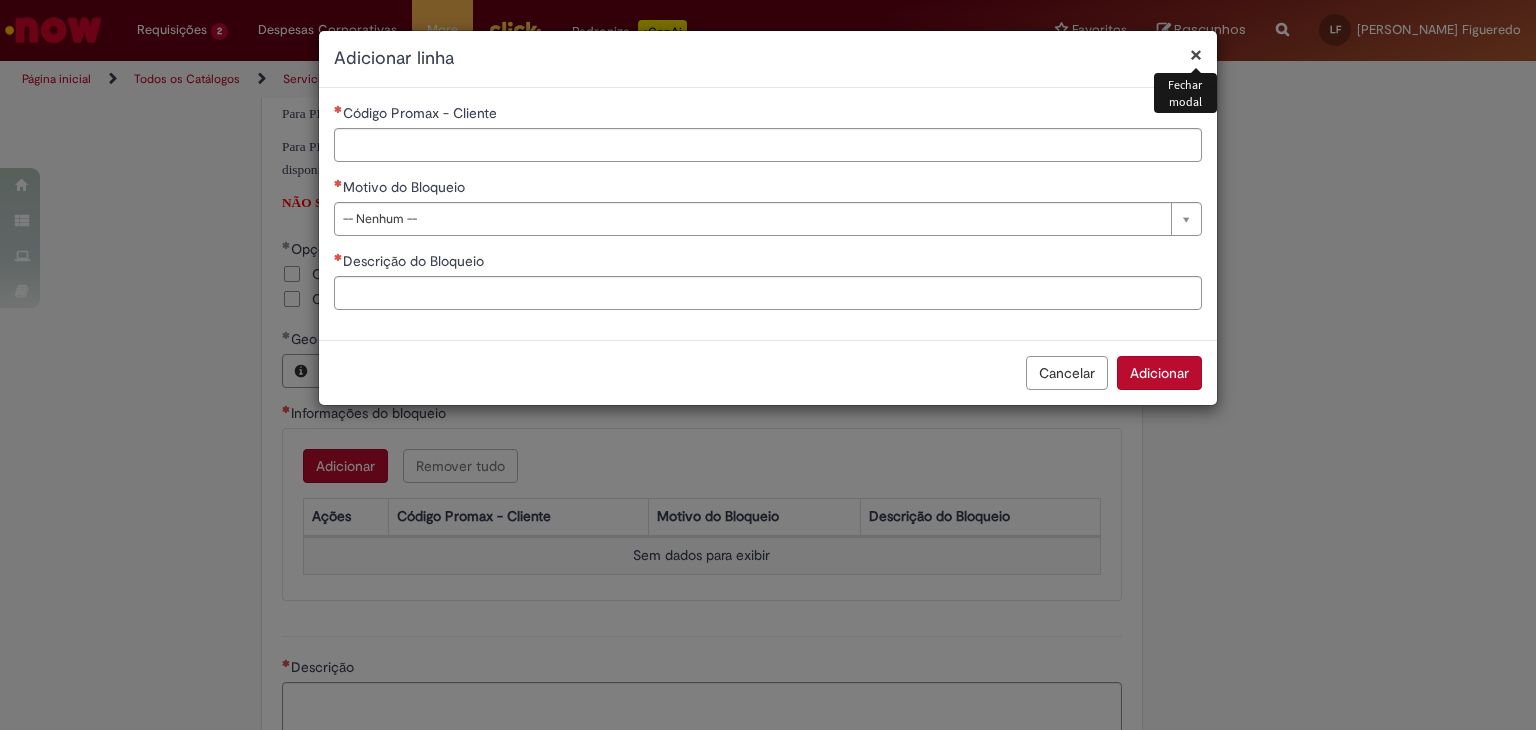 type 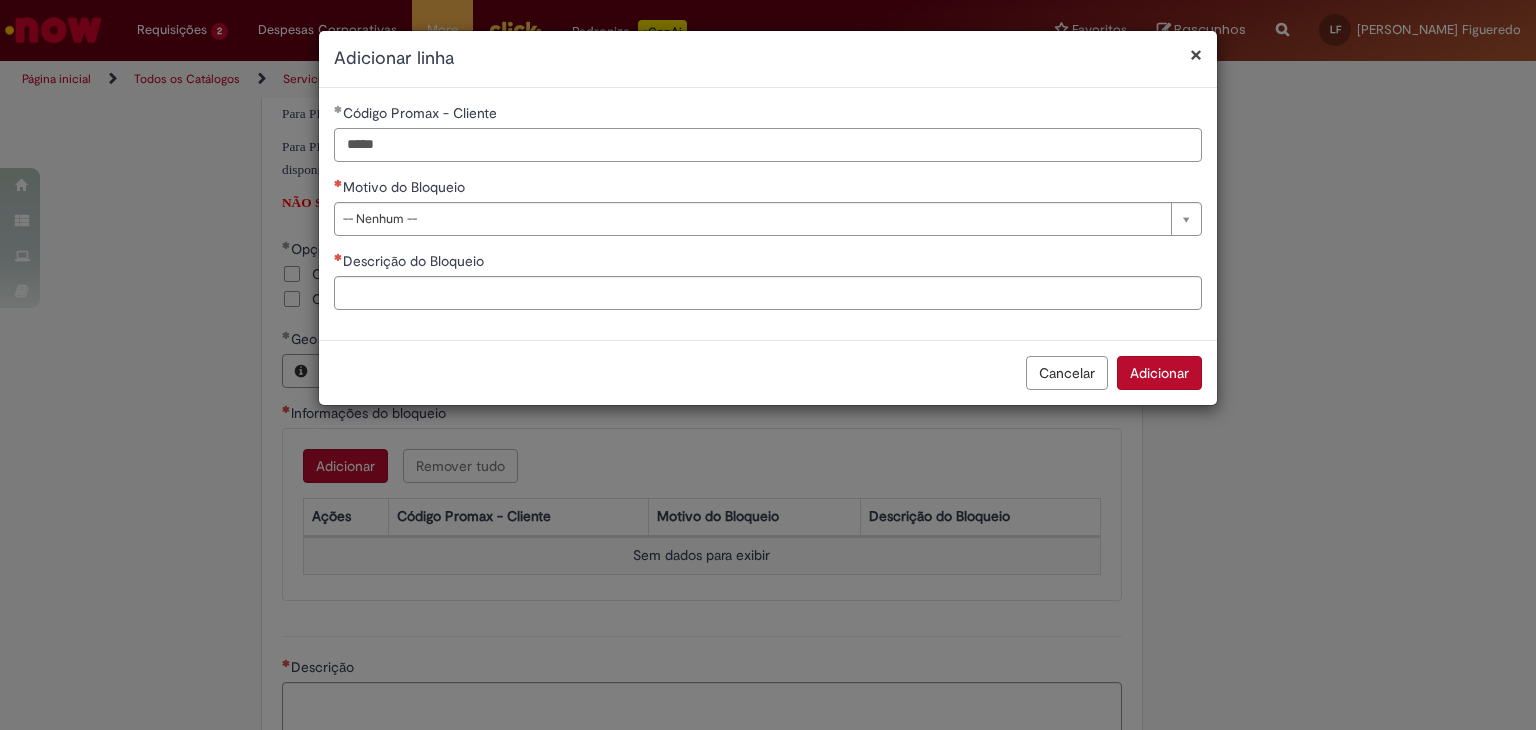 type on "*****" 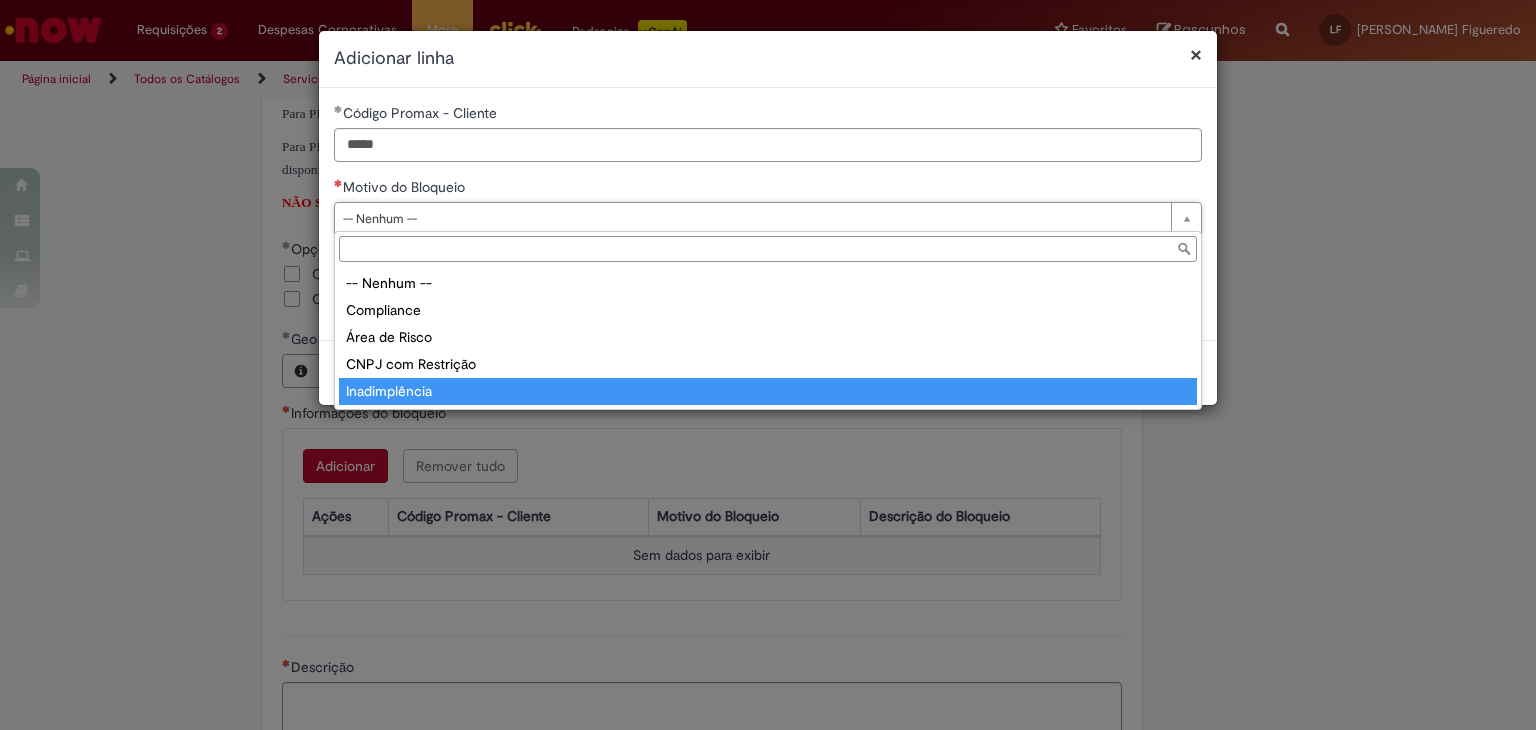 type on "**********" 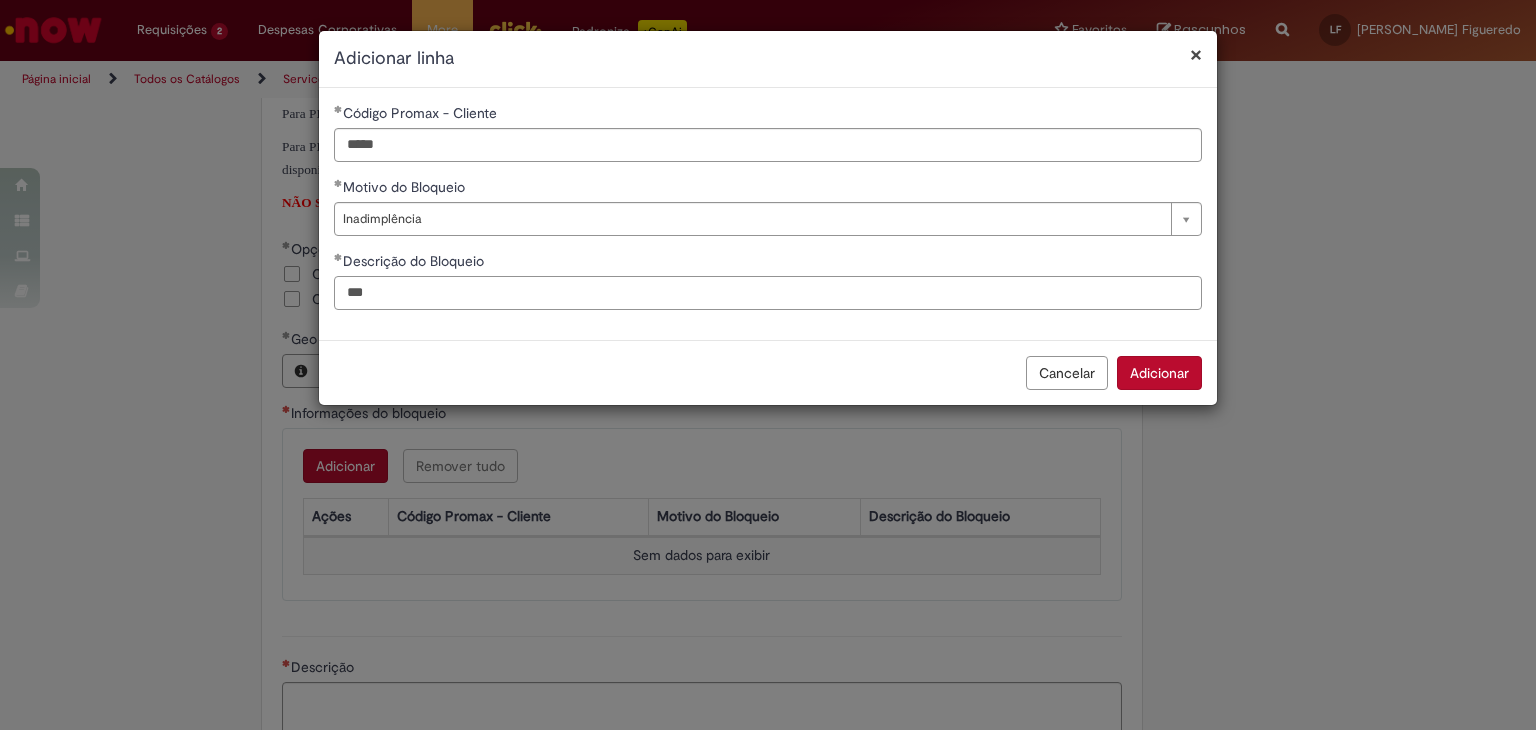 type on "***" 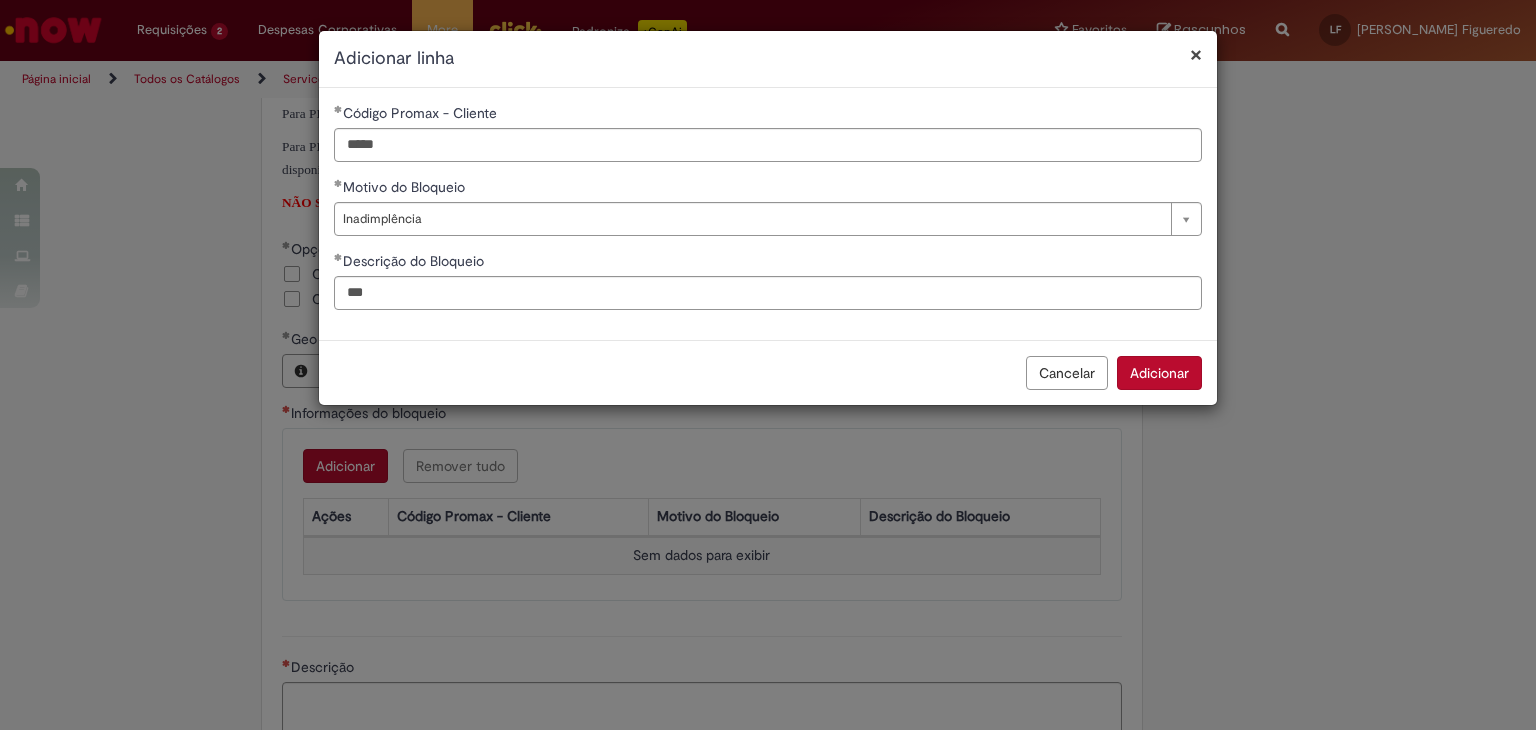 type 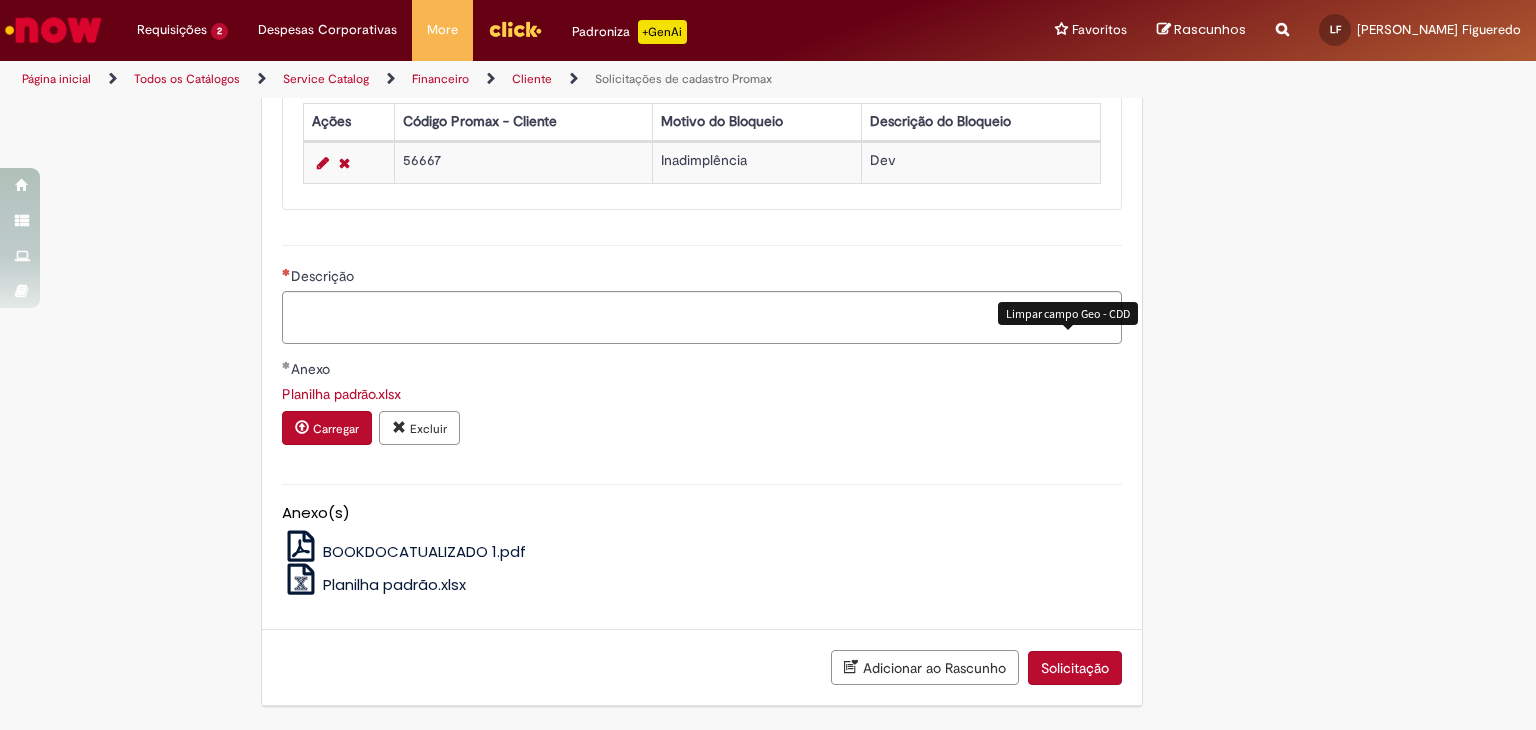 scroll, scrollTop: 1620, scrollLeft: 0, axis: vertical 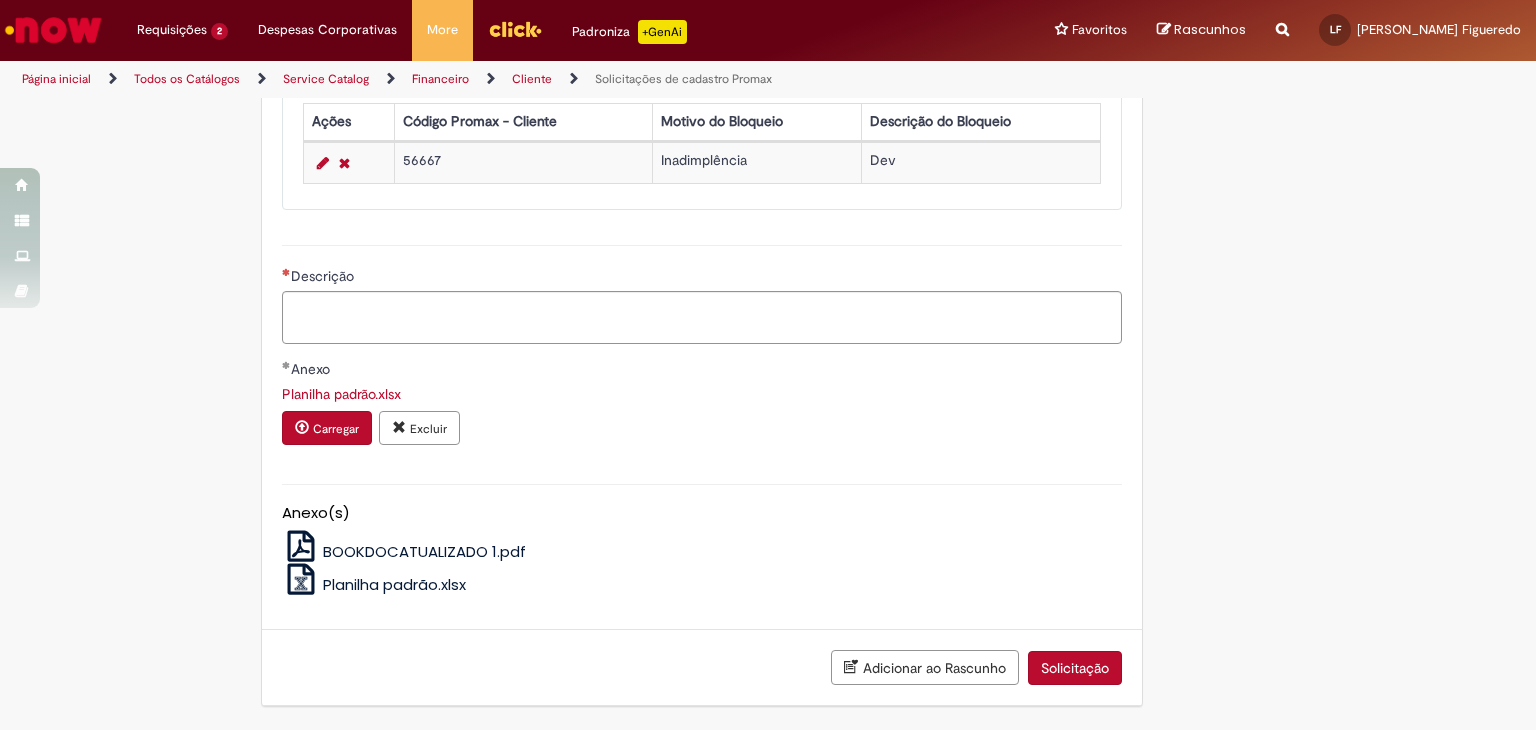 click on "Descrição" at bounding box center (702, 278) 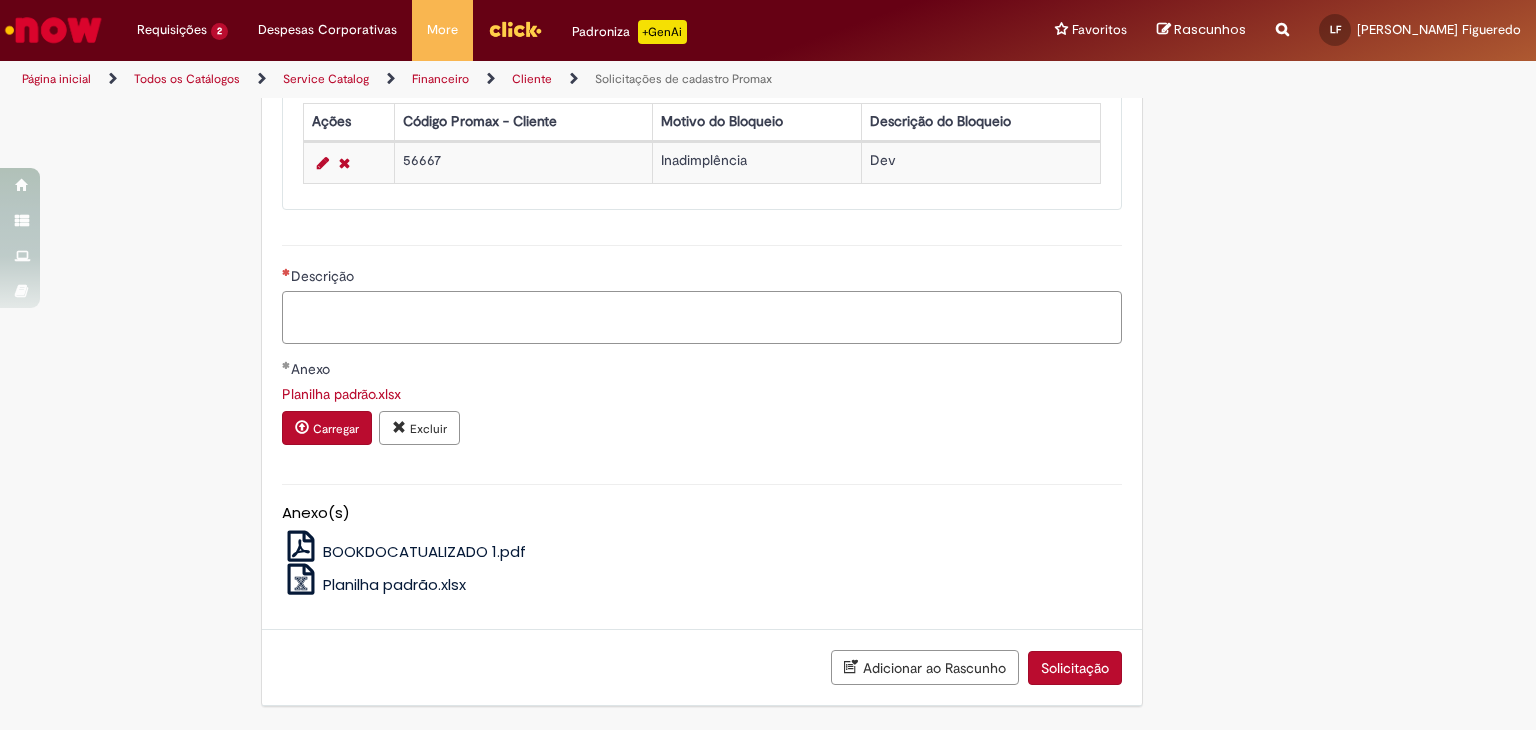 click on "Descrição" at bounding box center [702, 318] 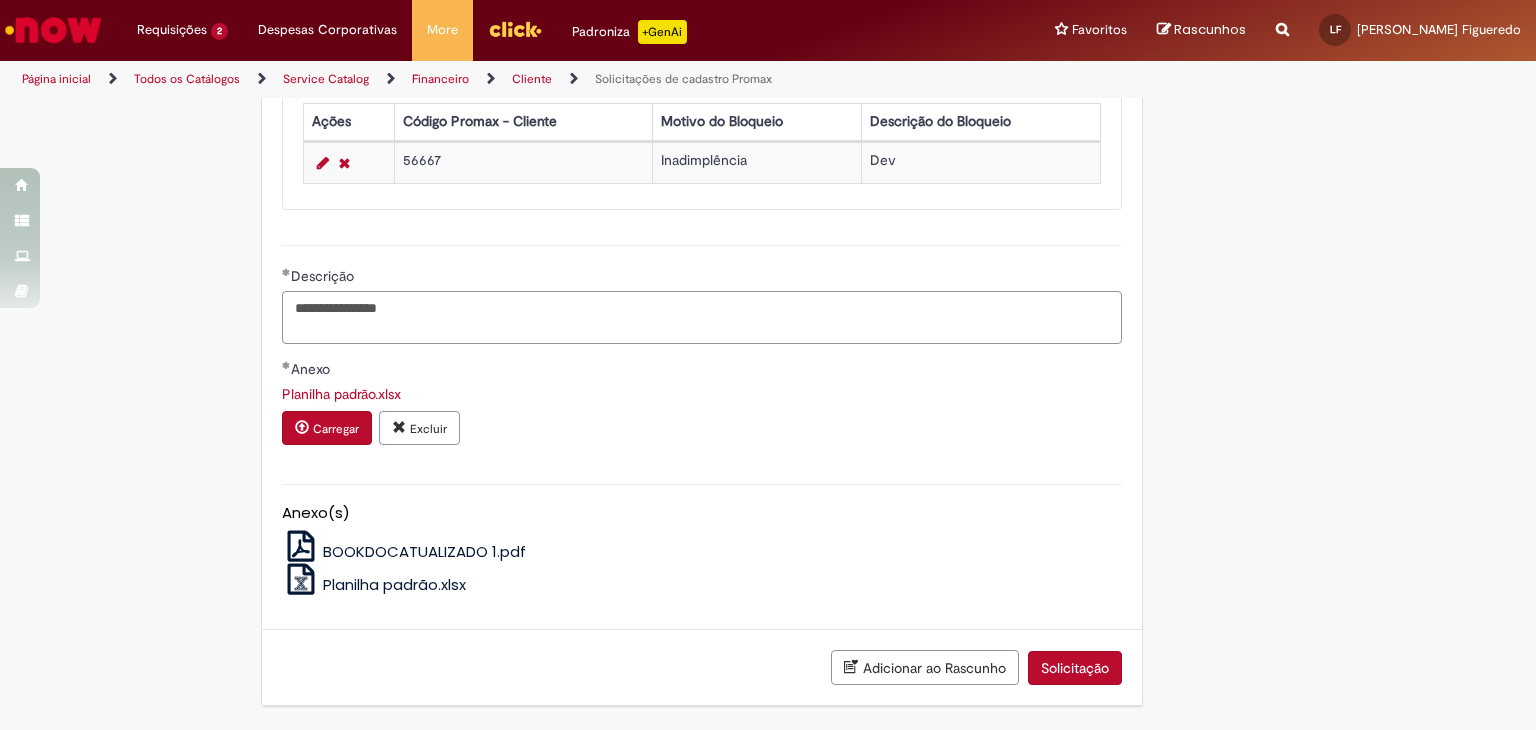 type on "**********" 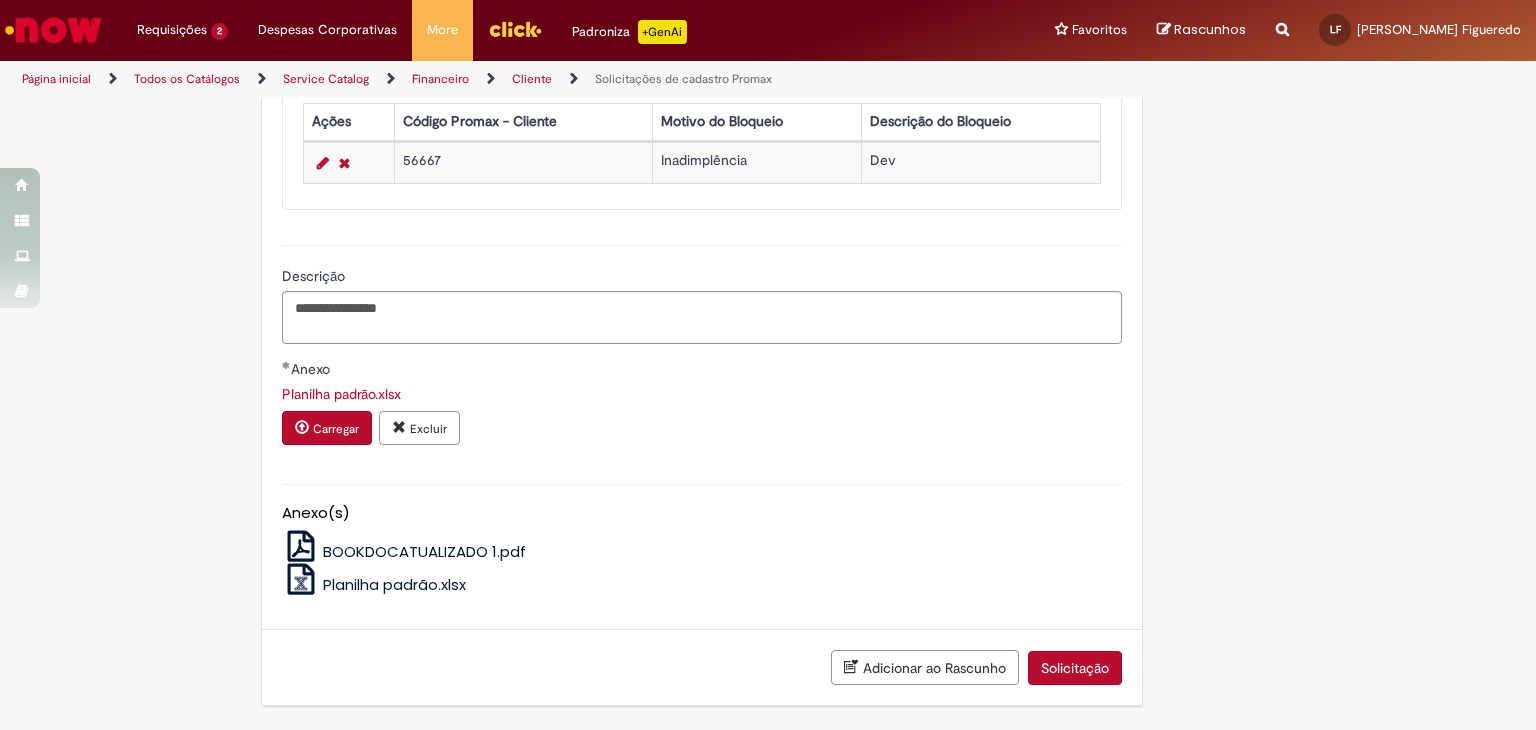 type 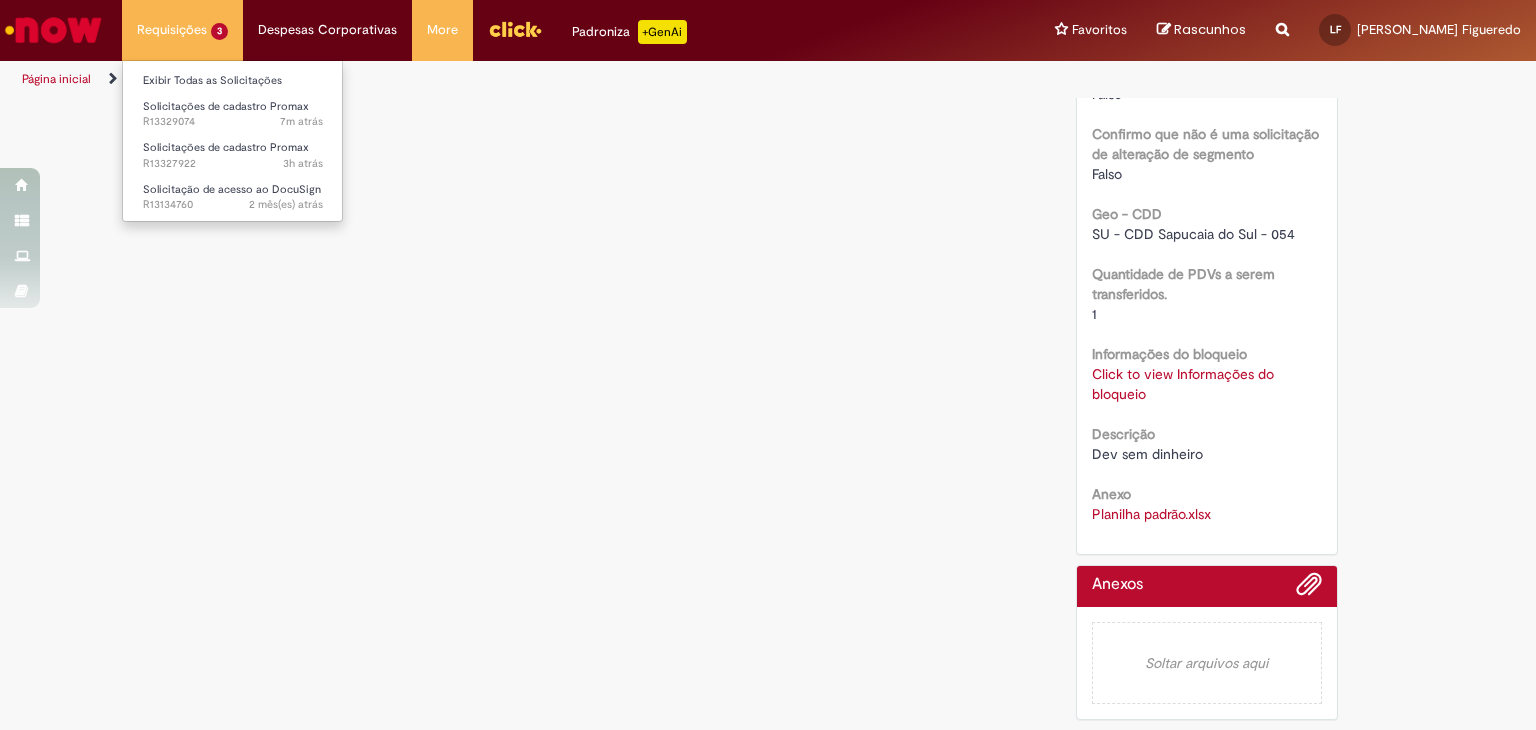 scroll, scrollTop: 0, scrollLeft: 0, axis: both 